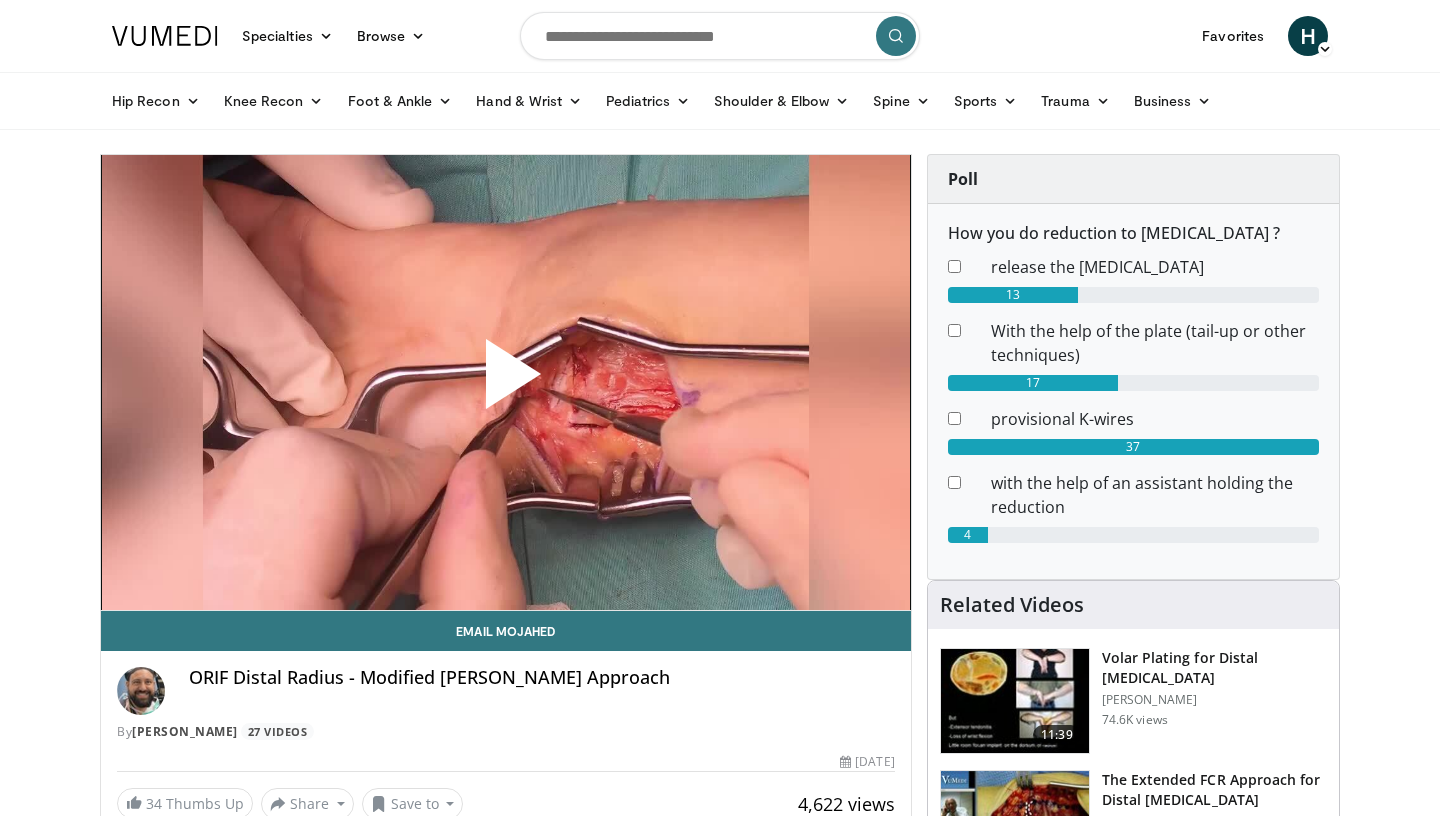 scroll, scrollTop: 0, scrollLeft: 0, axis: both 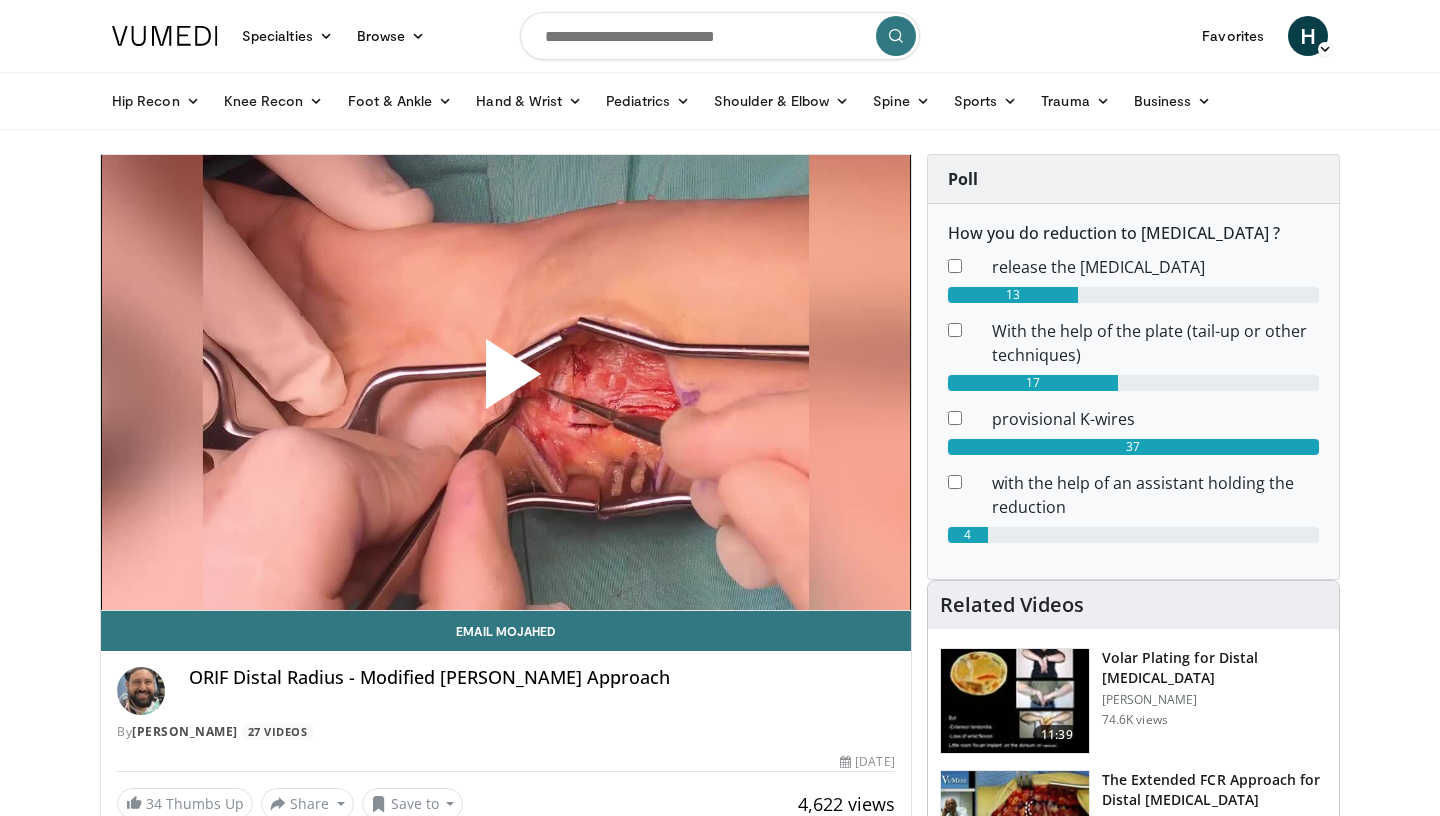 click at bounding box center (506, 382) 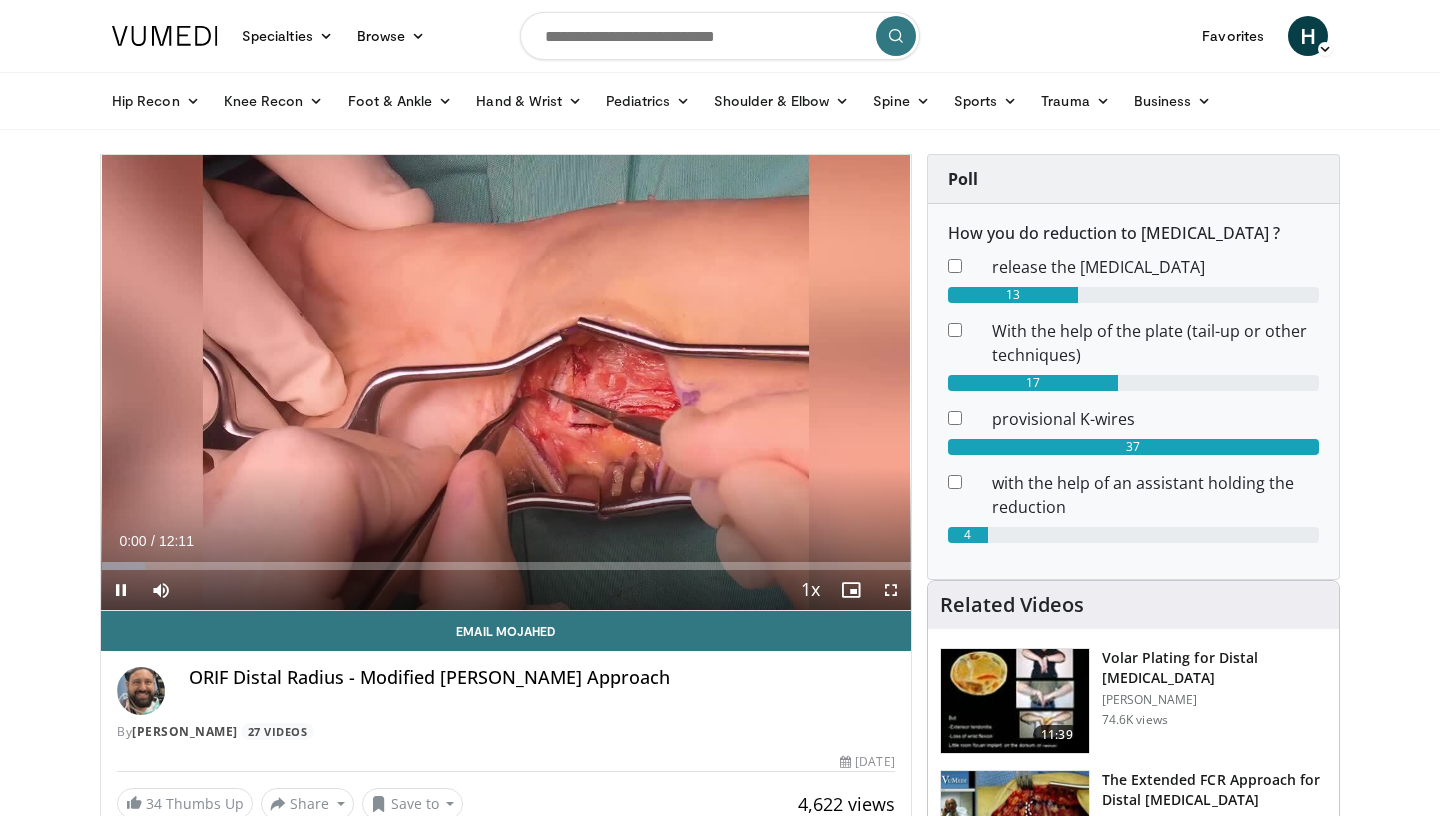 scroll, scrollTop: 0, scrollLeft: 0, axis: both 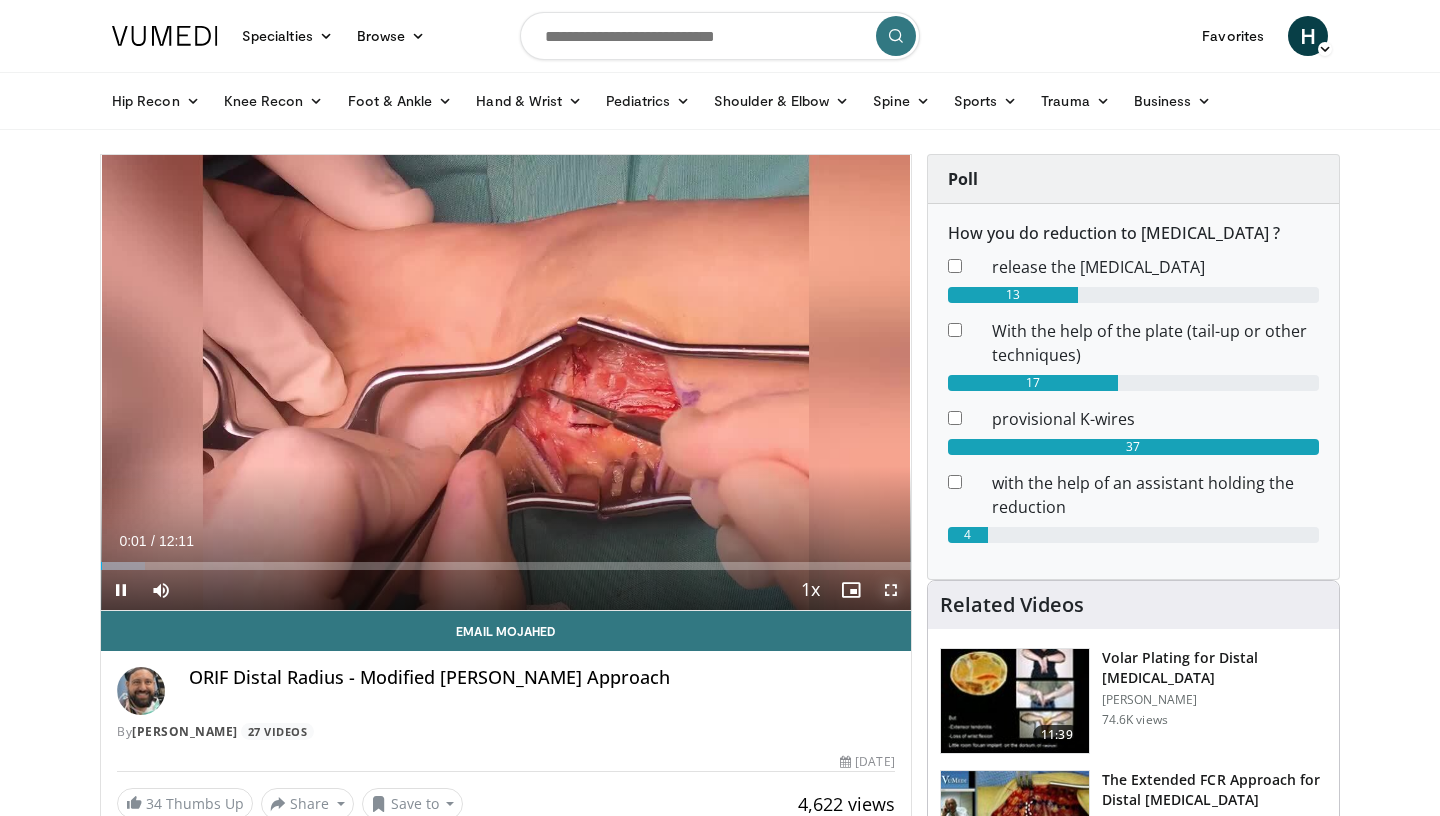 click at bounding box center [891, 590] 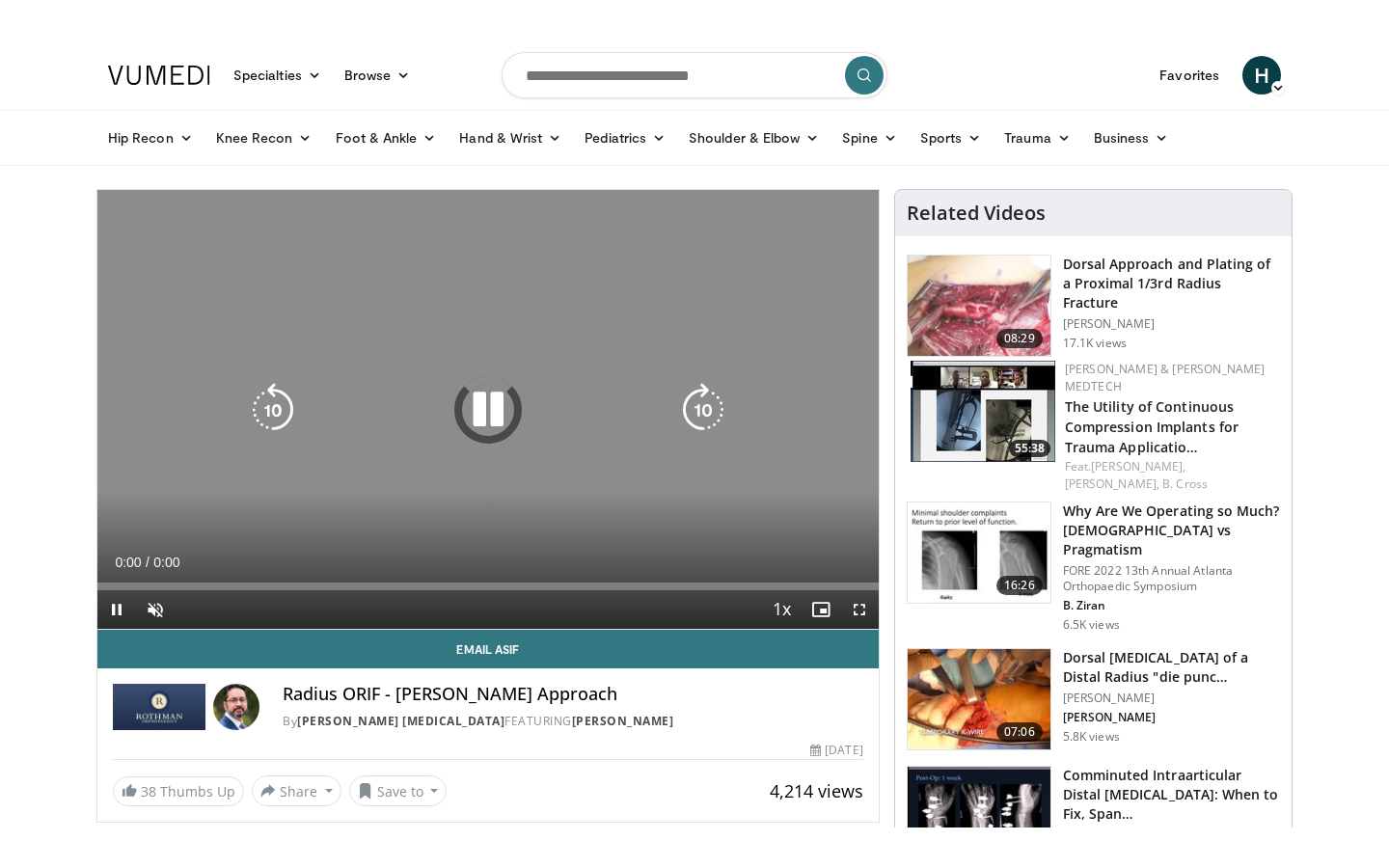 scroll, scrollTop: 0, scrollLeft: 0, axis: both 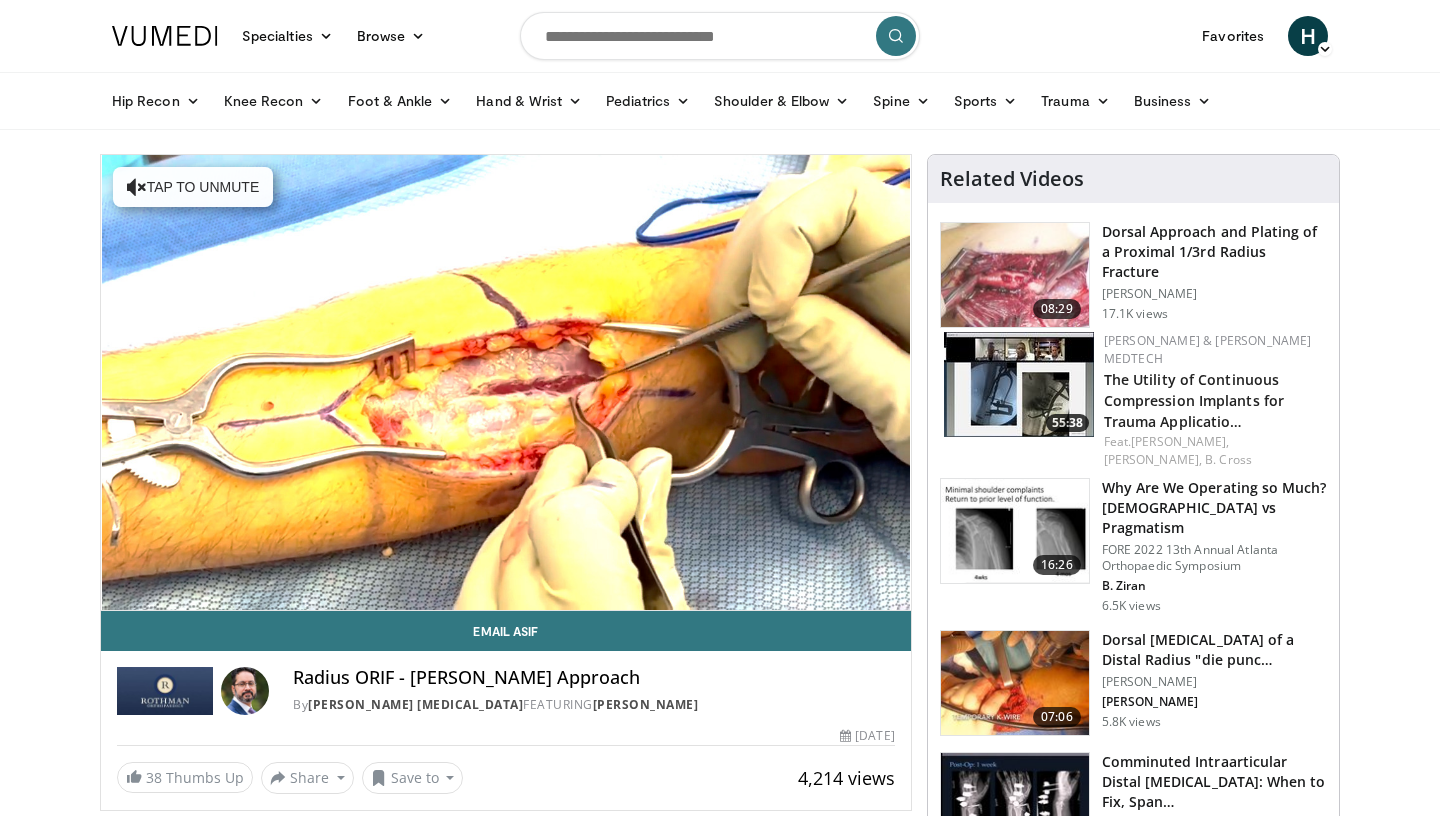 click at bounding box center [891, 590] 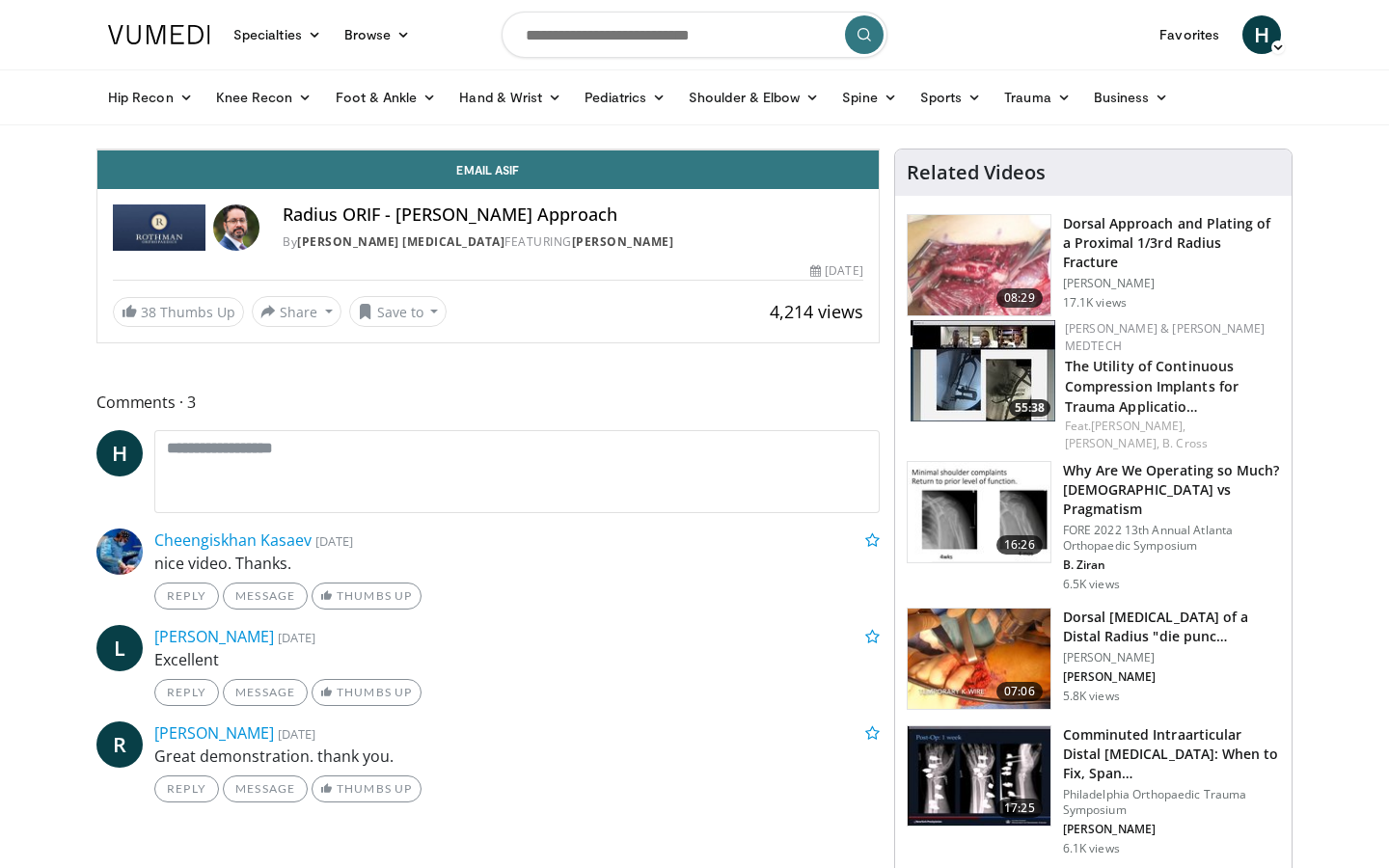 scroll, scrollTop: 0, scrollLeft: 0, axis: both 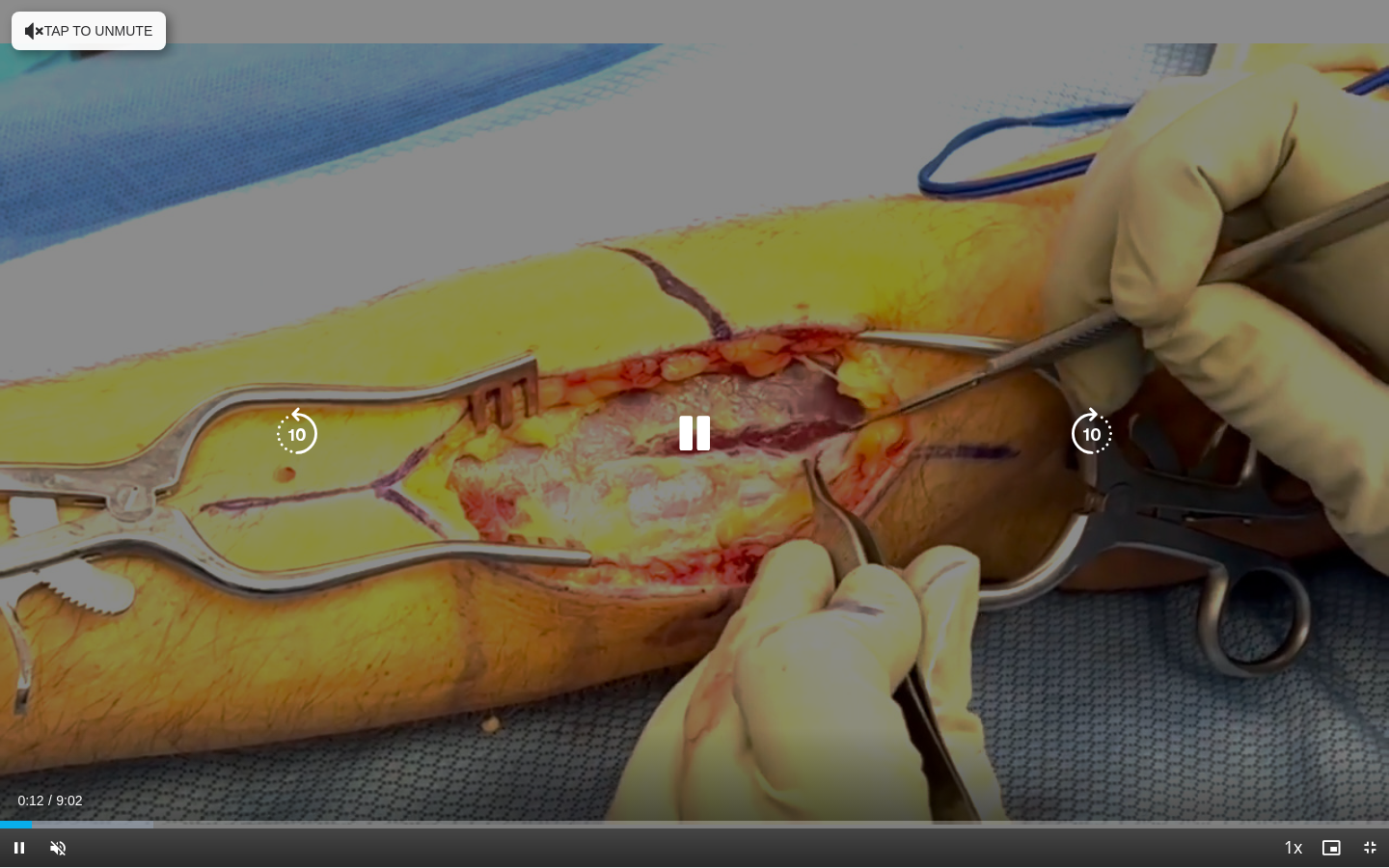 click on "Tap to unmute" at bounding box center (89, 31) 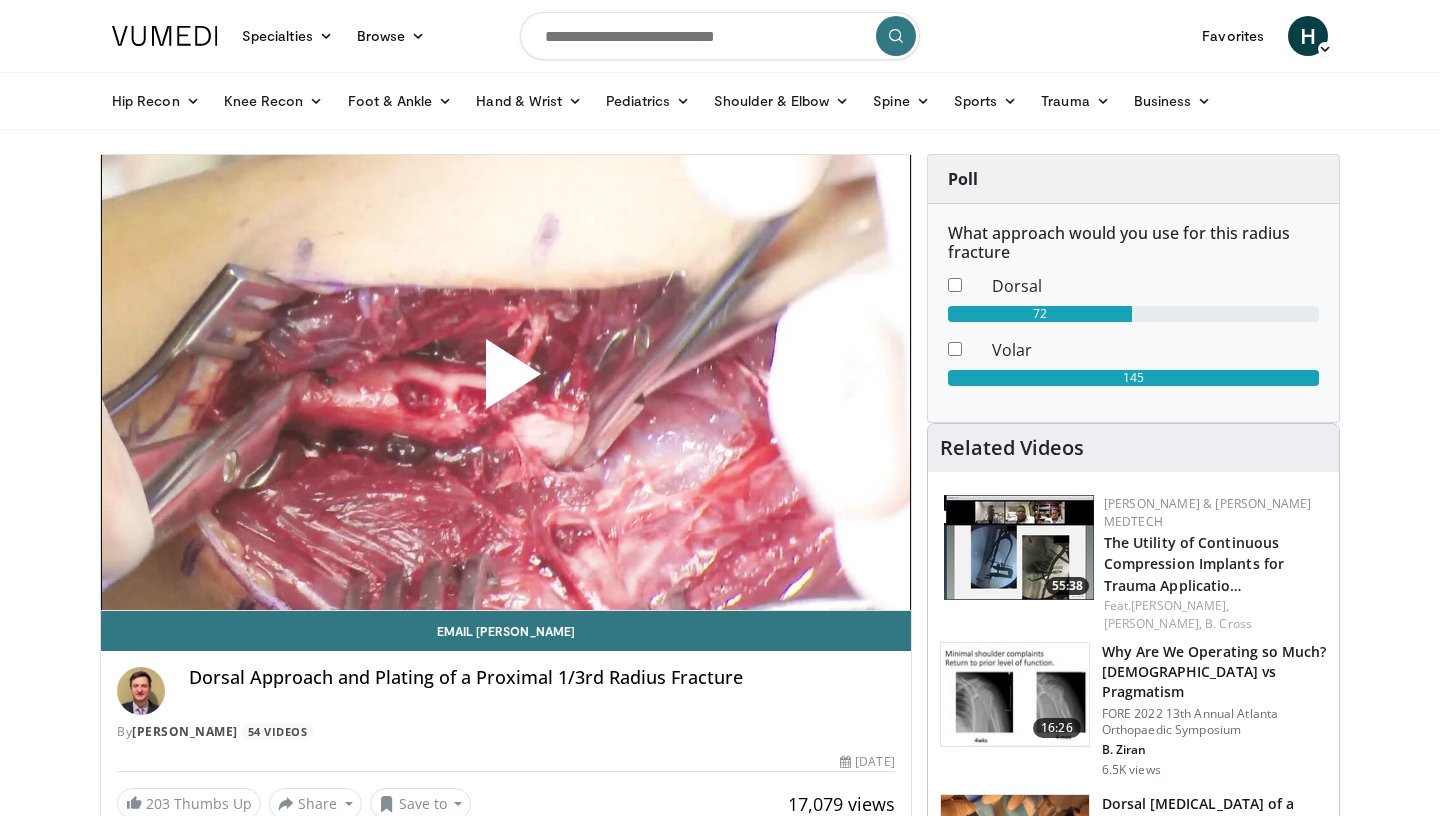 scroll, scrollTop: 0, scrollLeft: 0, axis: both 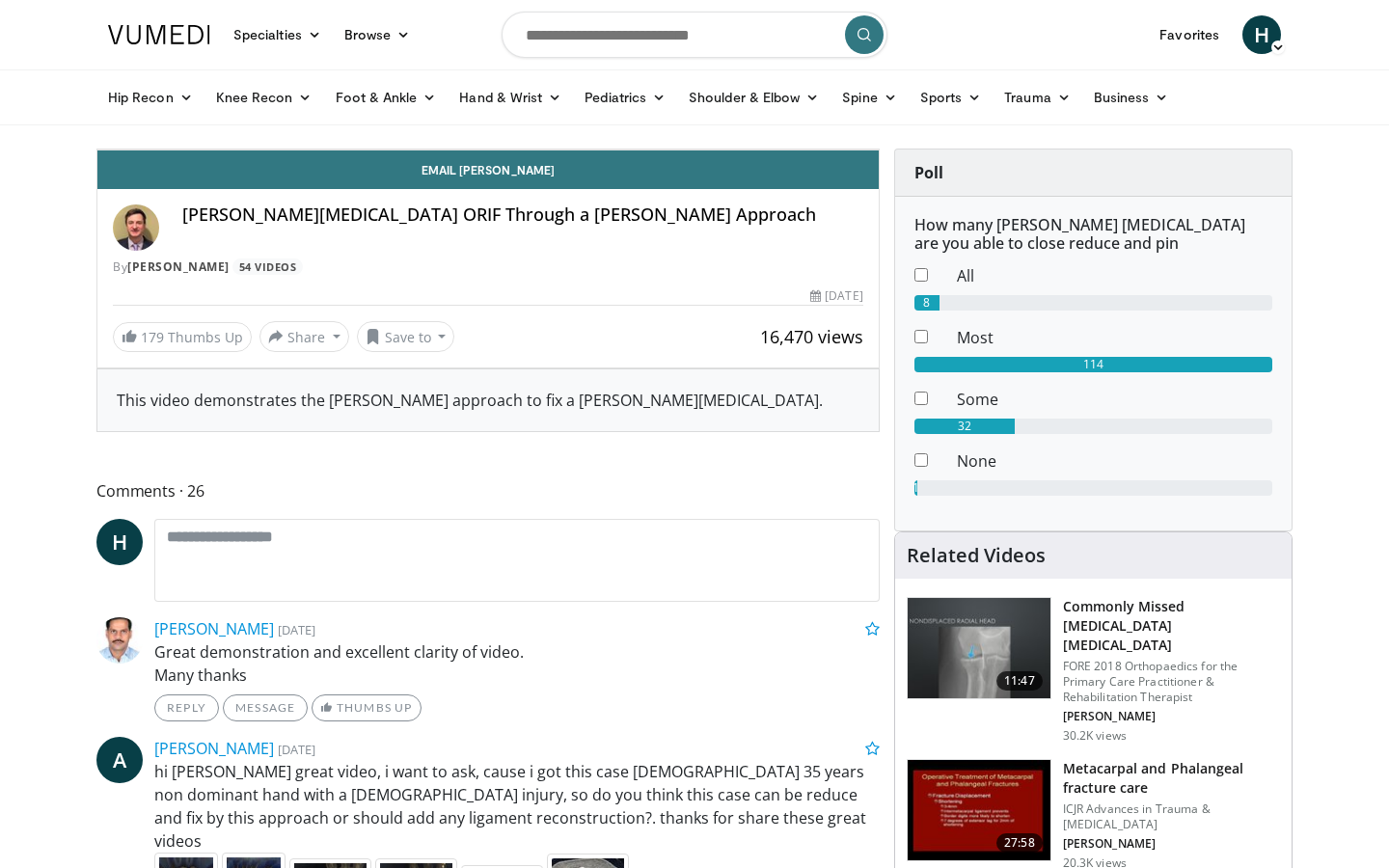 click on "Tap to unmute" at bounding box center [186, 180] 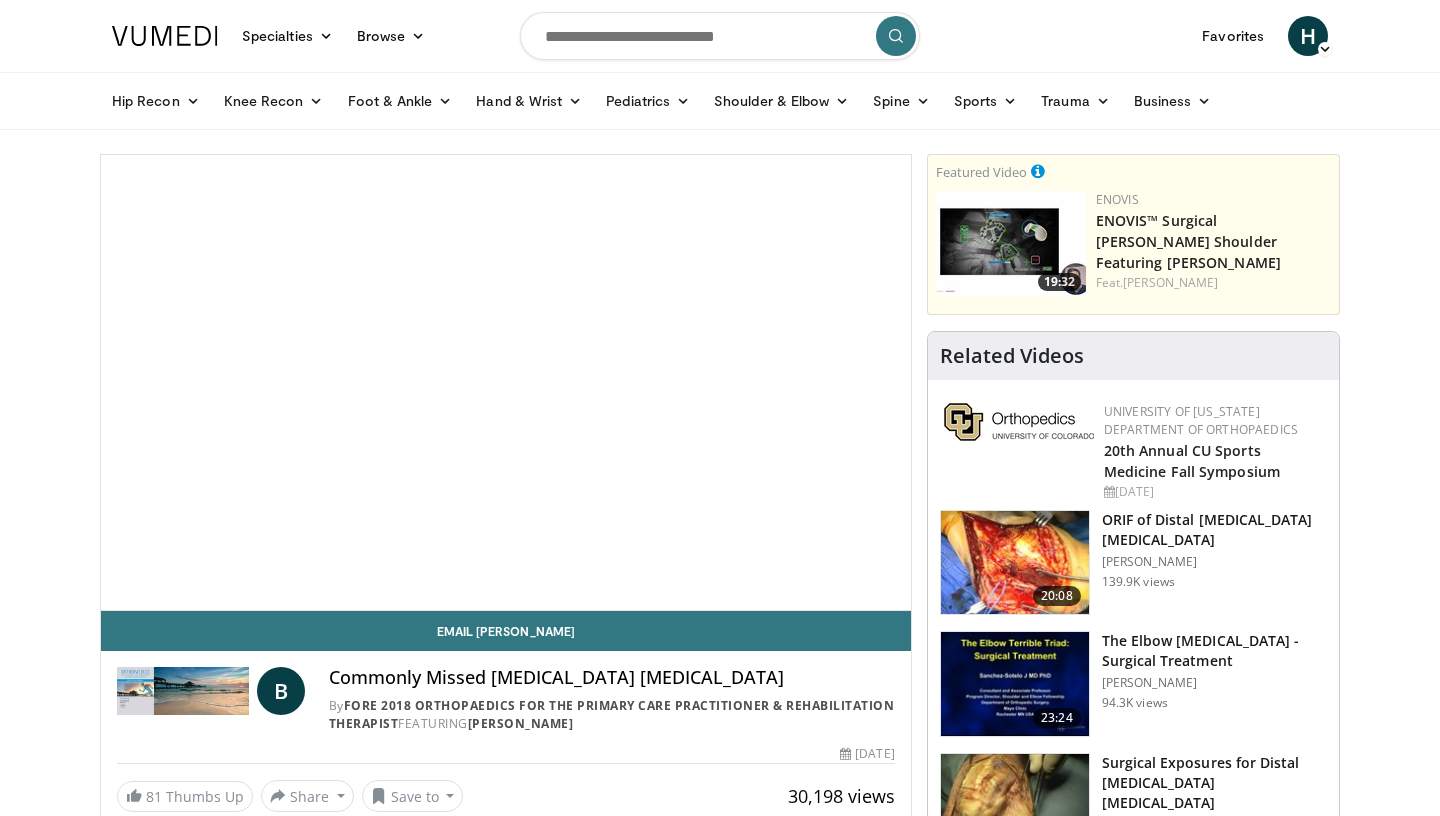 scroll, scrollTop: 0, scrollLeft: 0, axis: both 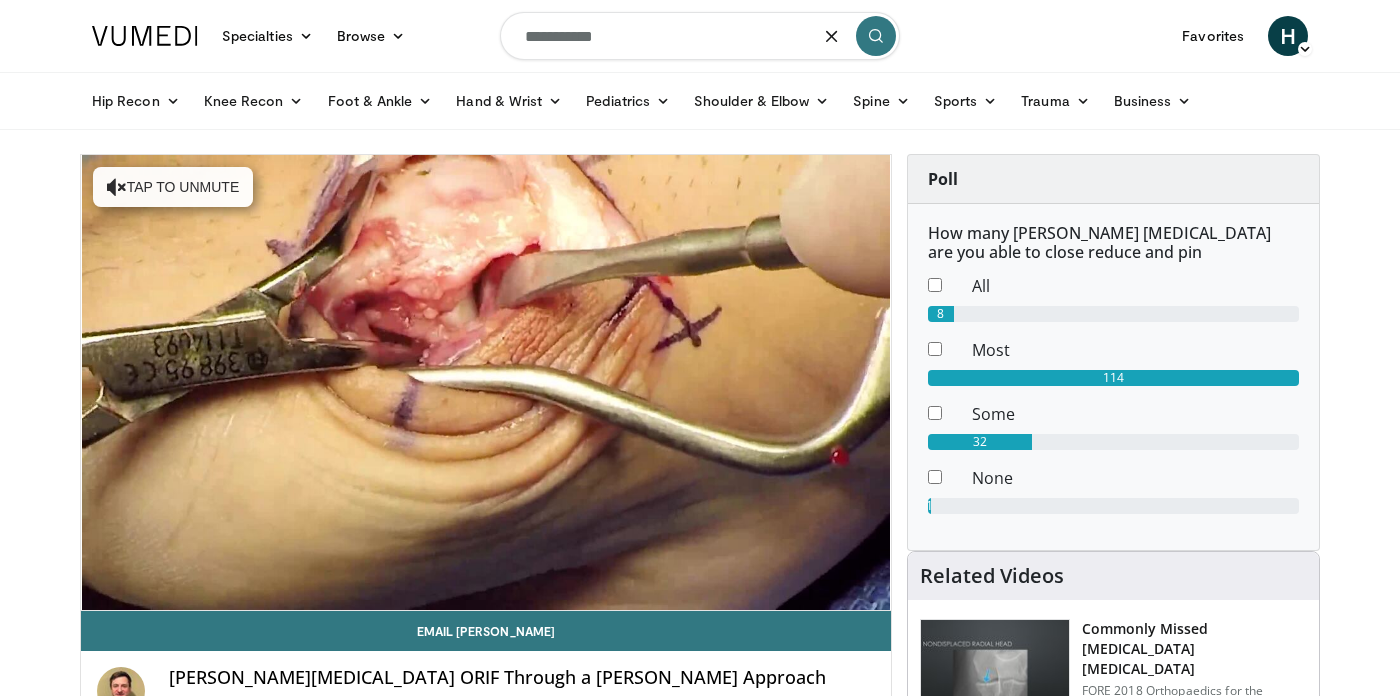 type on "**********" 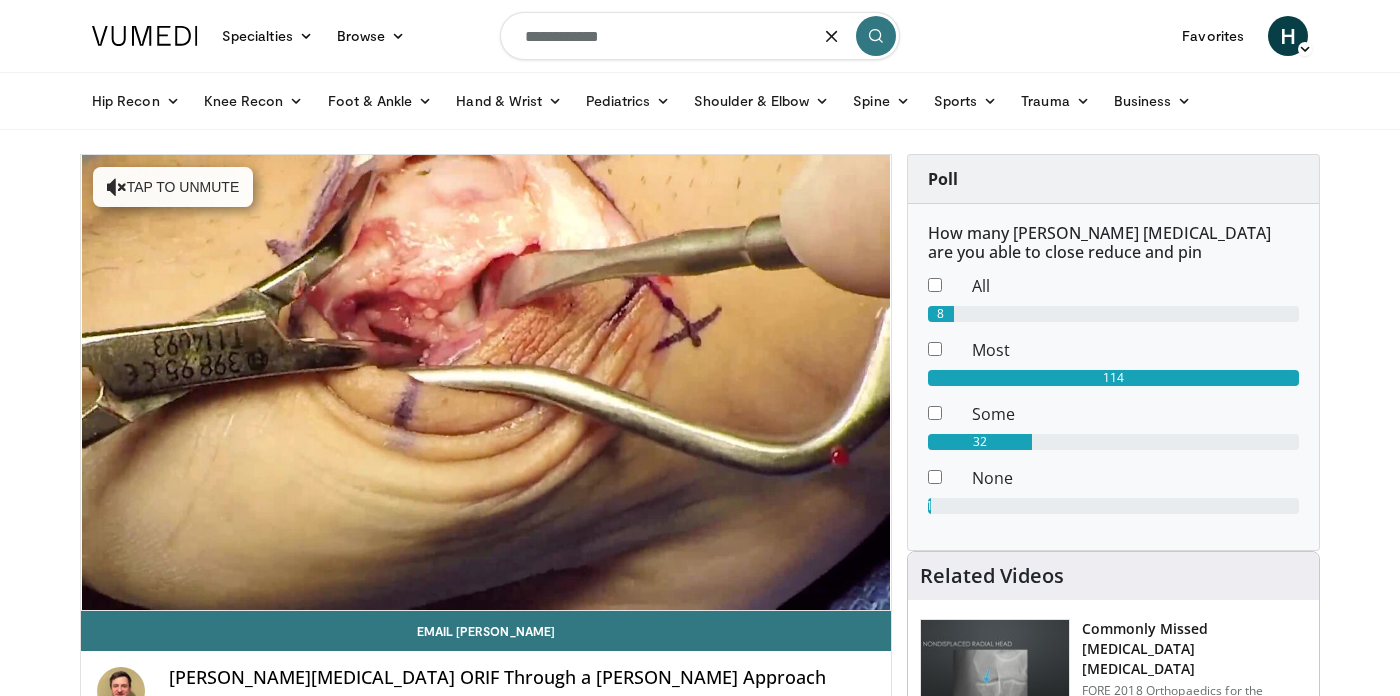 scroll, scrollTop: 35, scrollLeft: 0, axis: vertical 